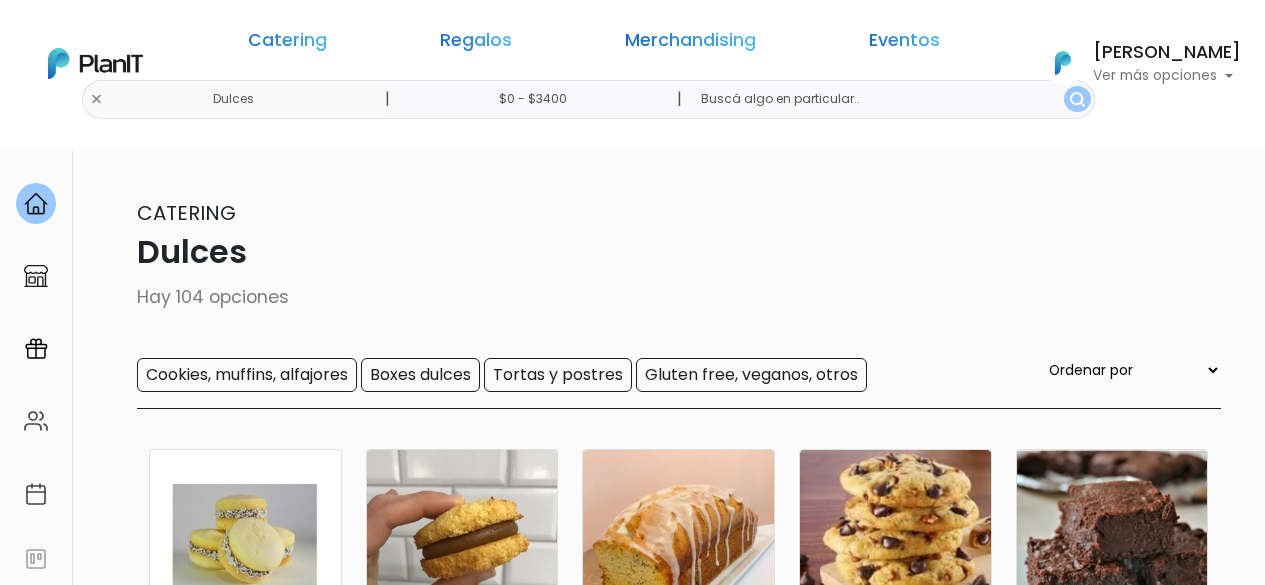 scroll, scrollTop: 1000, scrollLeft: 0, axis: vertical 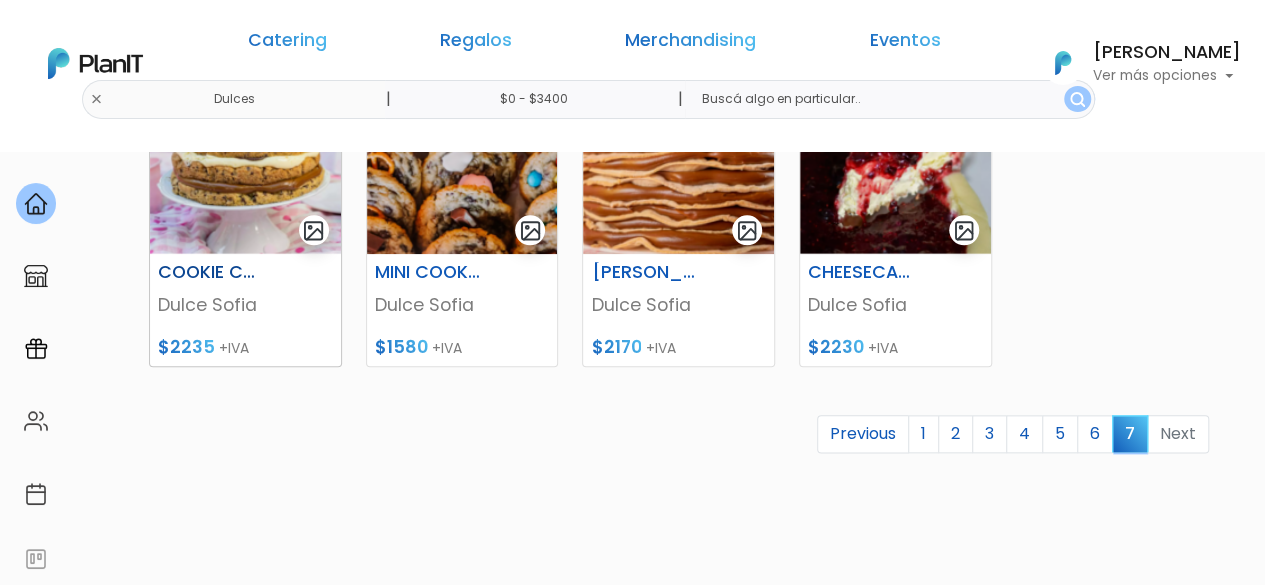click at bounding box center [245, 166] 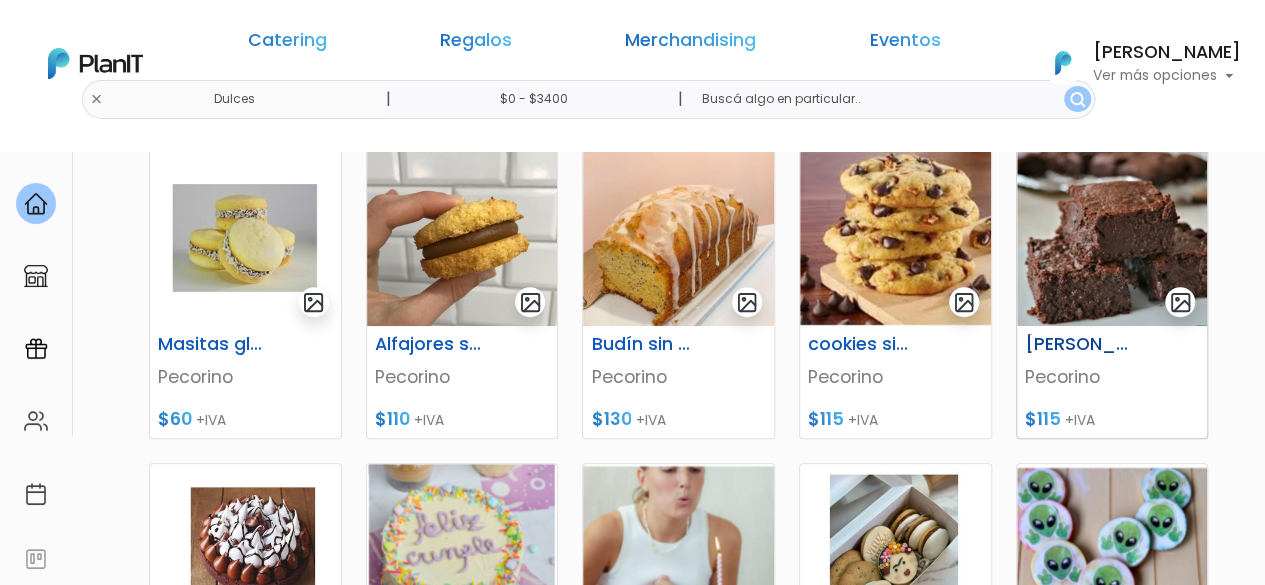 scroll, scrollTop: 100, scrollLeft: 0, axis: vertical 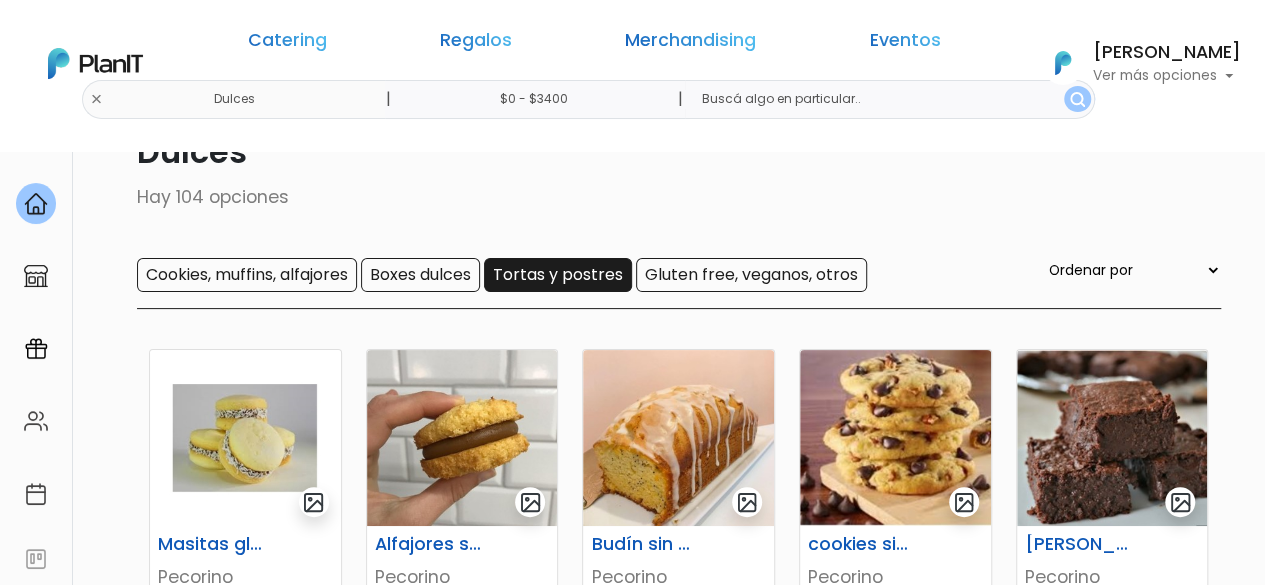 click on "Tortas y postres" at bounding box center [558, 275] 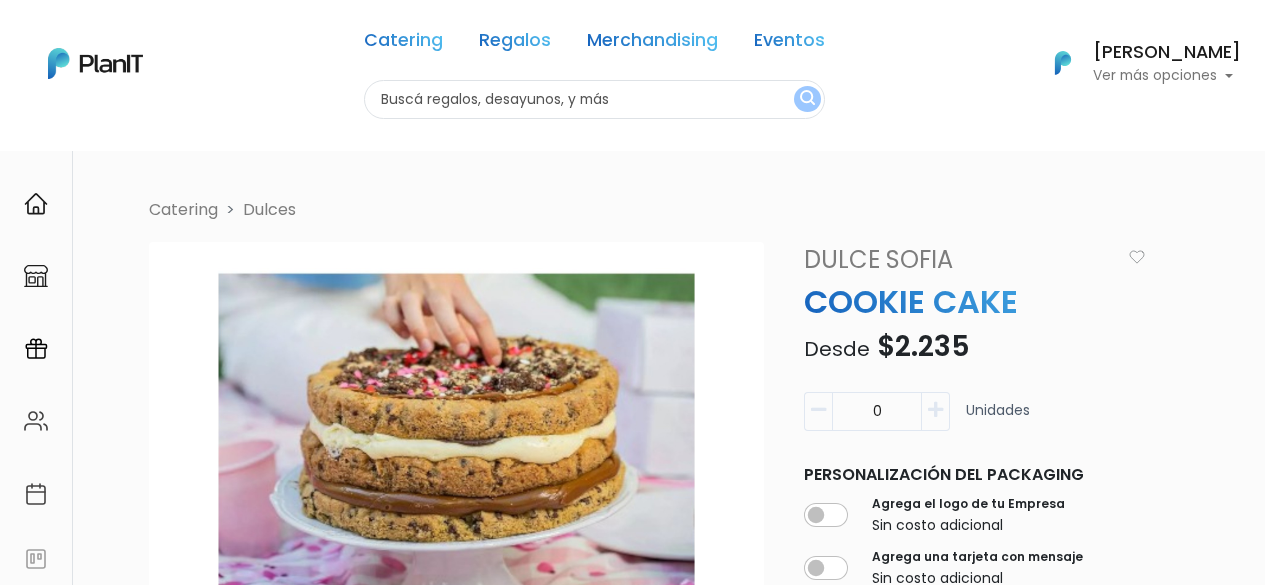 scroll, scrollTop: 0, scrollLeft: 0, axis: both 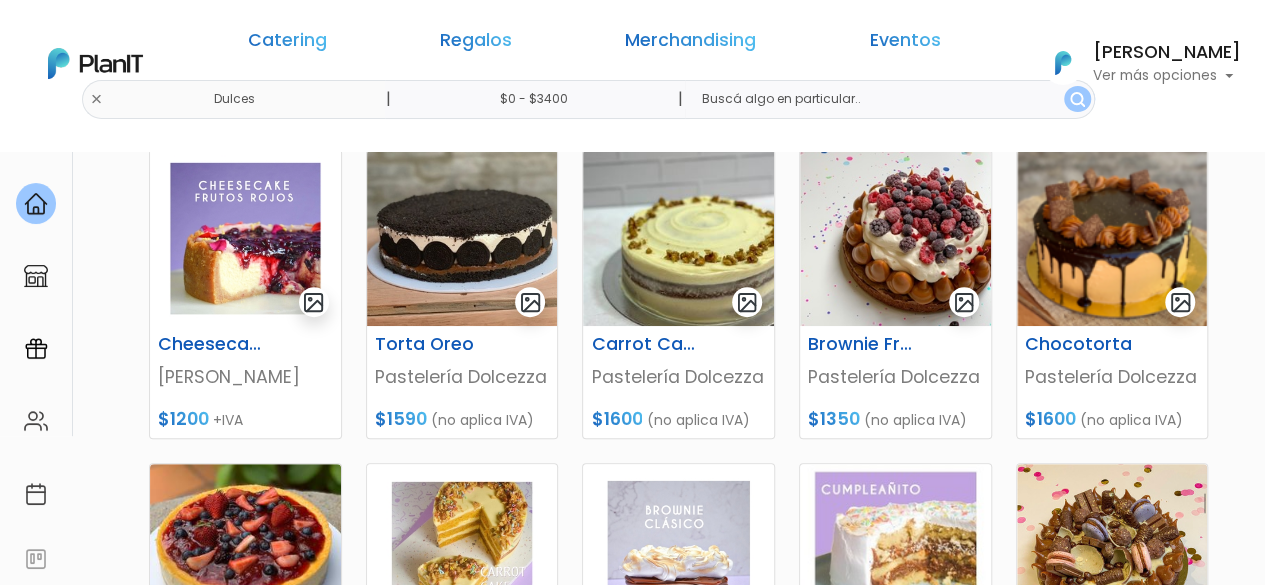 click on "keyboard_arrow_down" at bounding box center (1190, 1917) 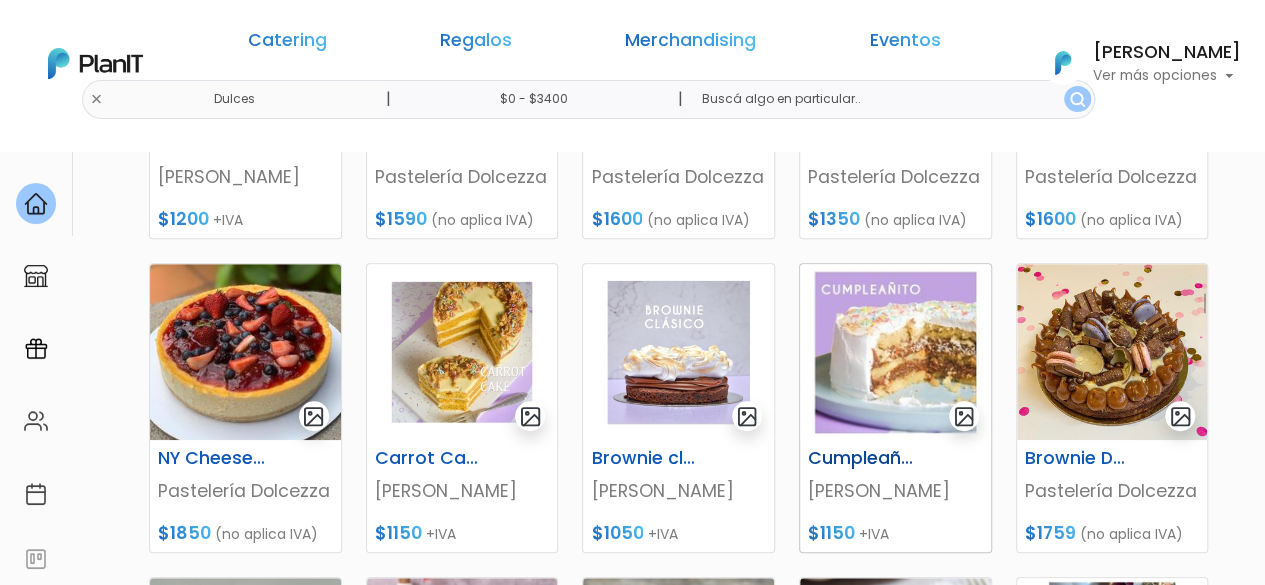 click at bounding box center (895, 352) 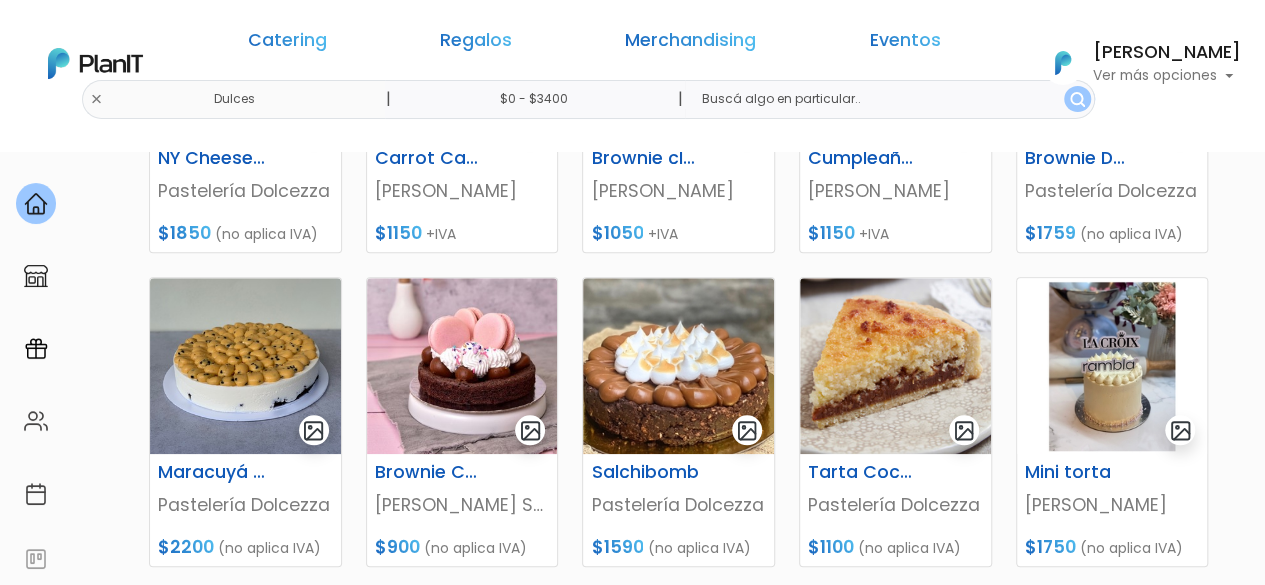 scroll, scrollTop: 1000, scrollLeft: 0, axis: vertical 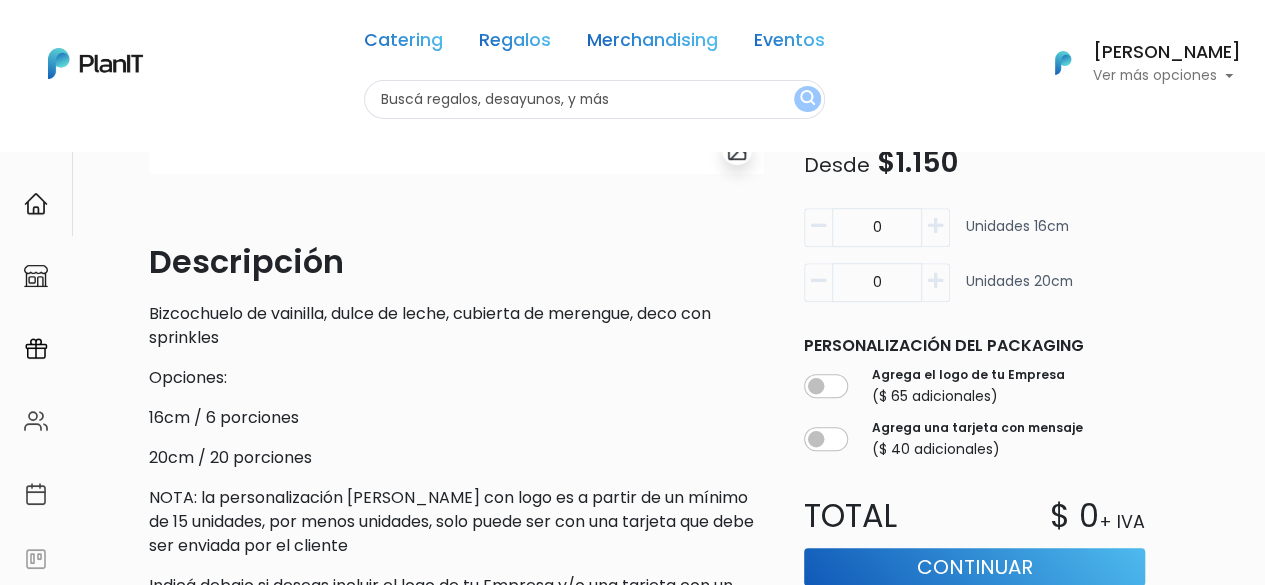 click at bounding box center [935, 281] 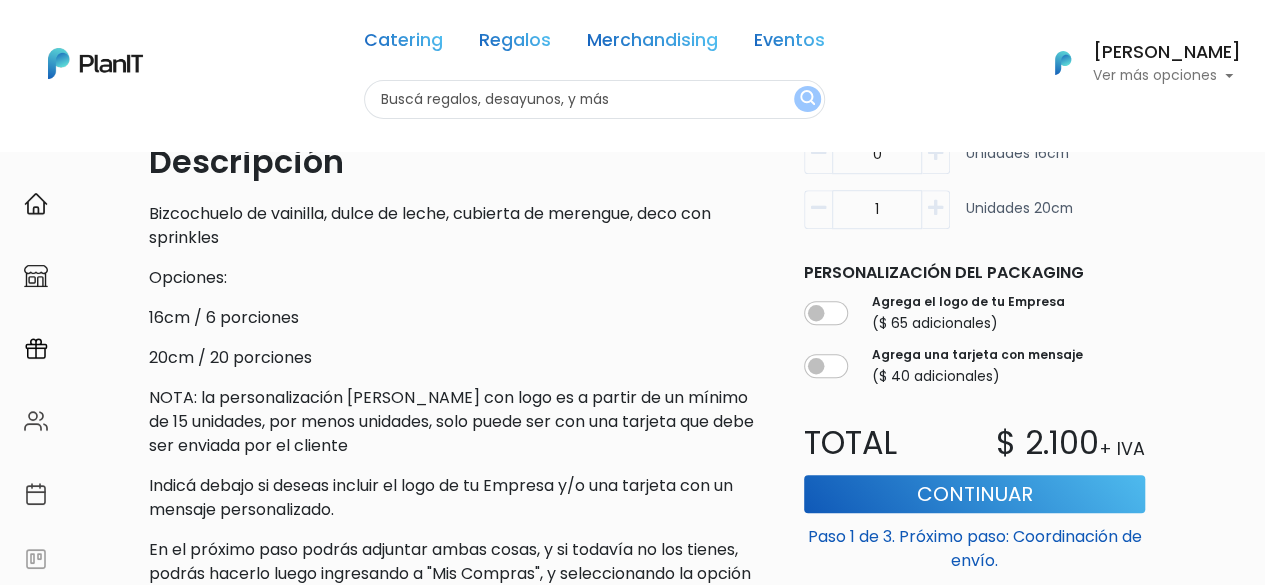 scroll, scrollTop: 400, scrollLeft: 0, axis: vertical 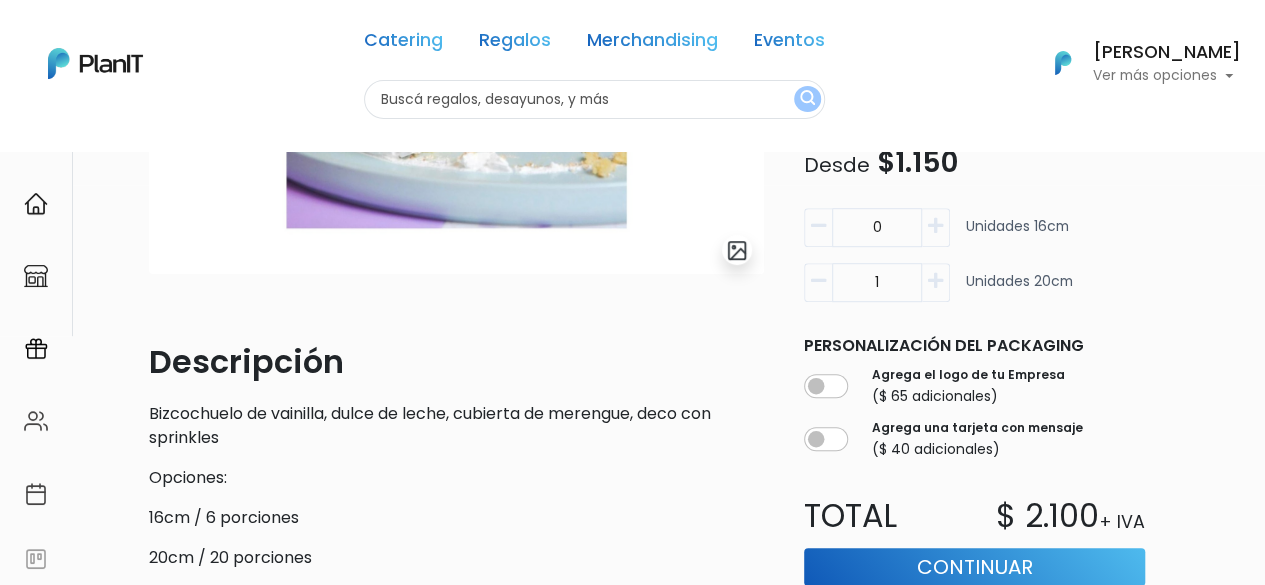 click at bounding box center (818, 281) 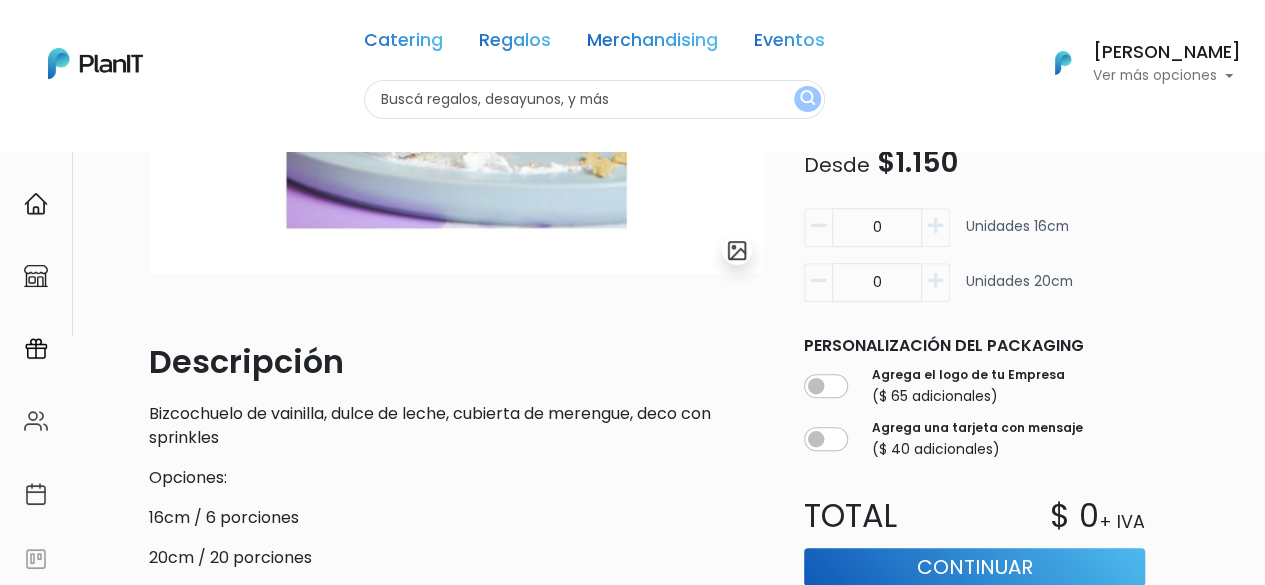click at bounding box center (935, 227) 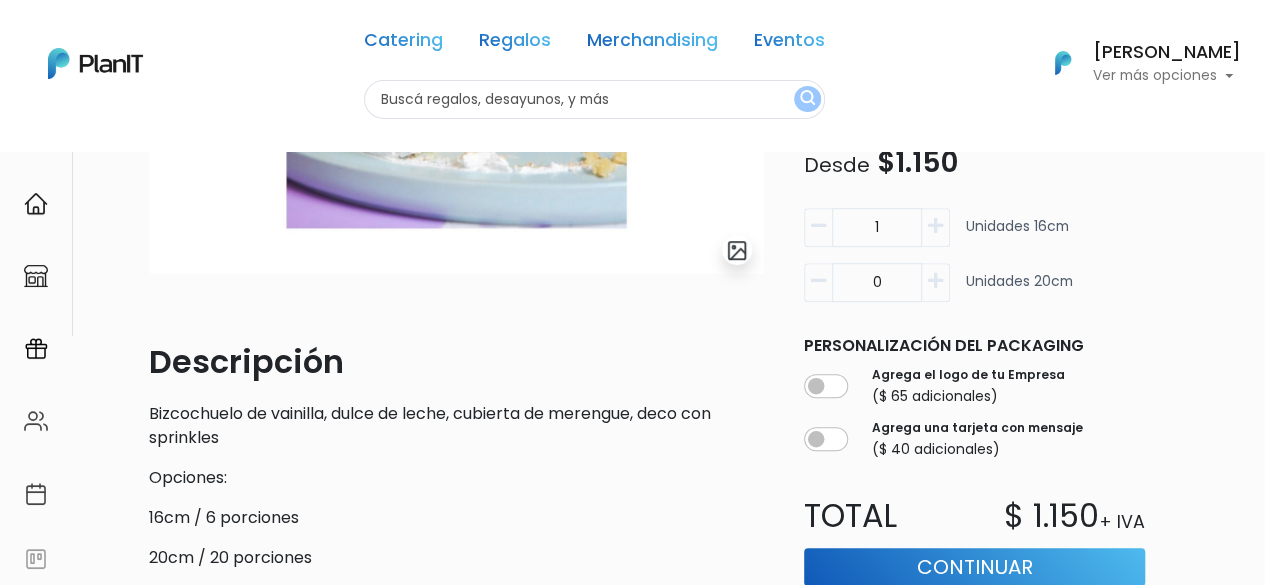 click at bounding box center (818, 227) 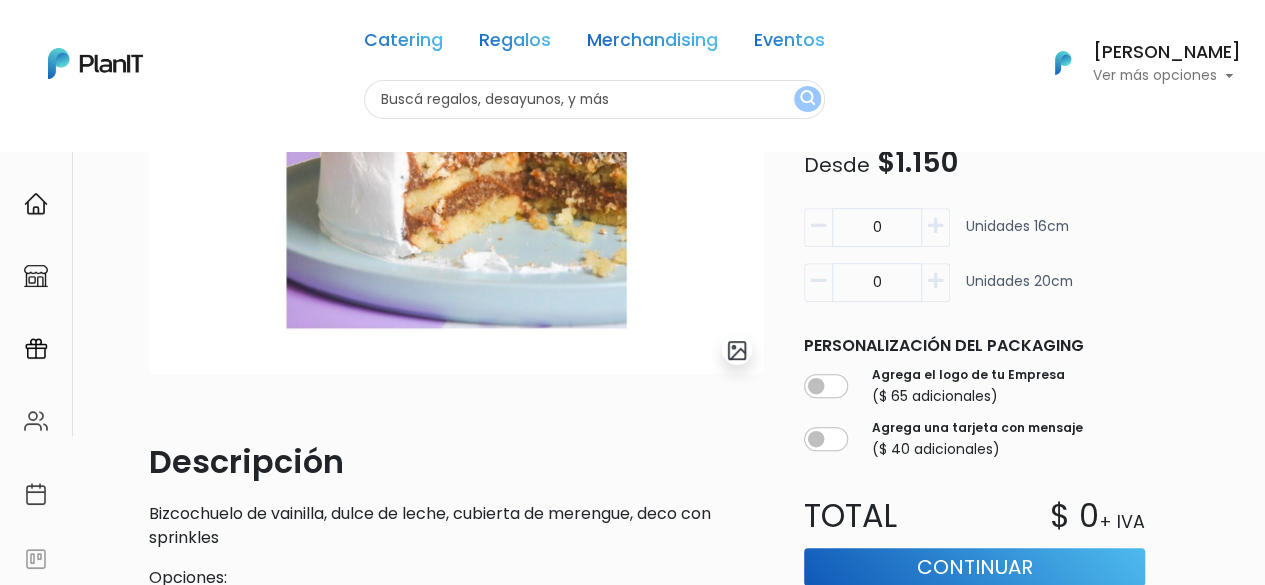 scroll, scrollTop: 0, scrollLeft: 0, axis: both 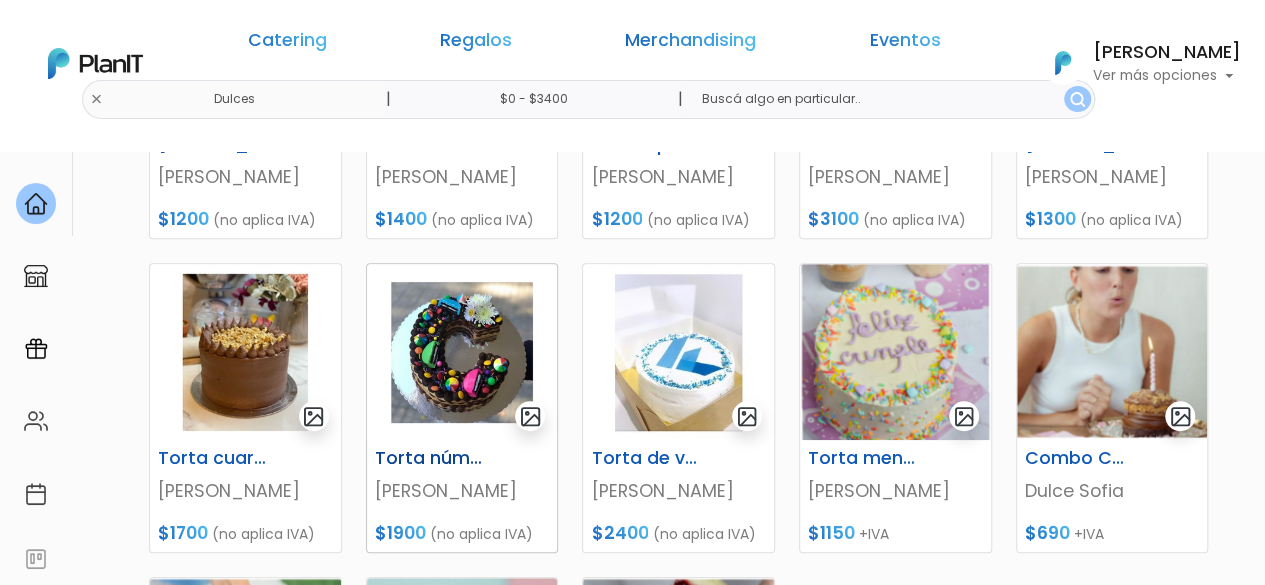 click at bounding box center (462, 352) 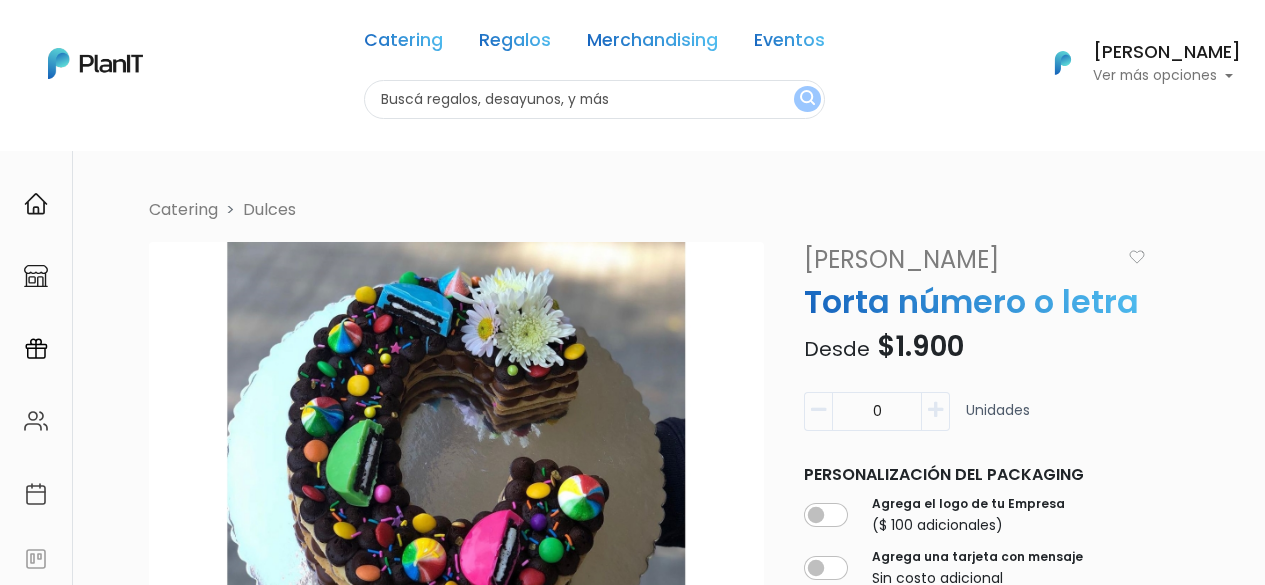 scroll, scrollTop: 0, scrollLeft: 0, axis: both 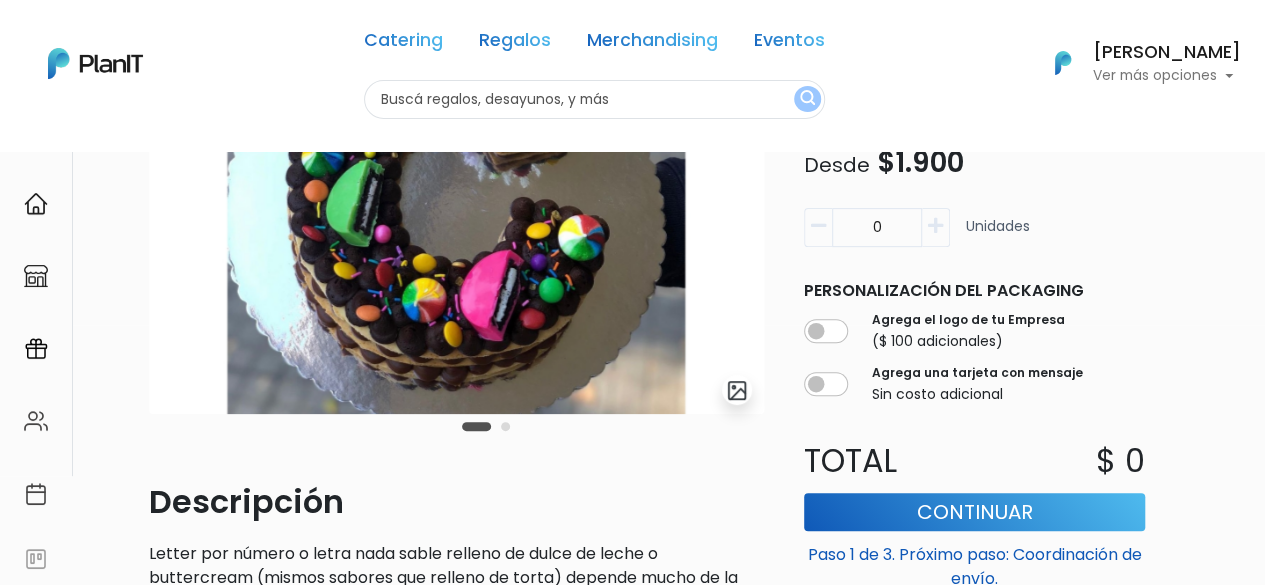click at bounding box center (936, 228) 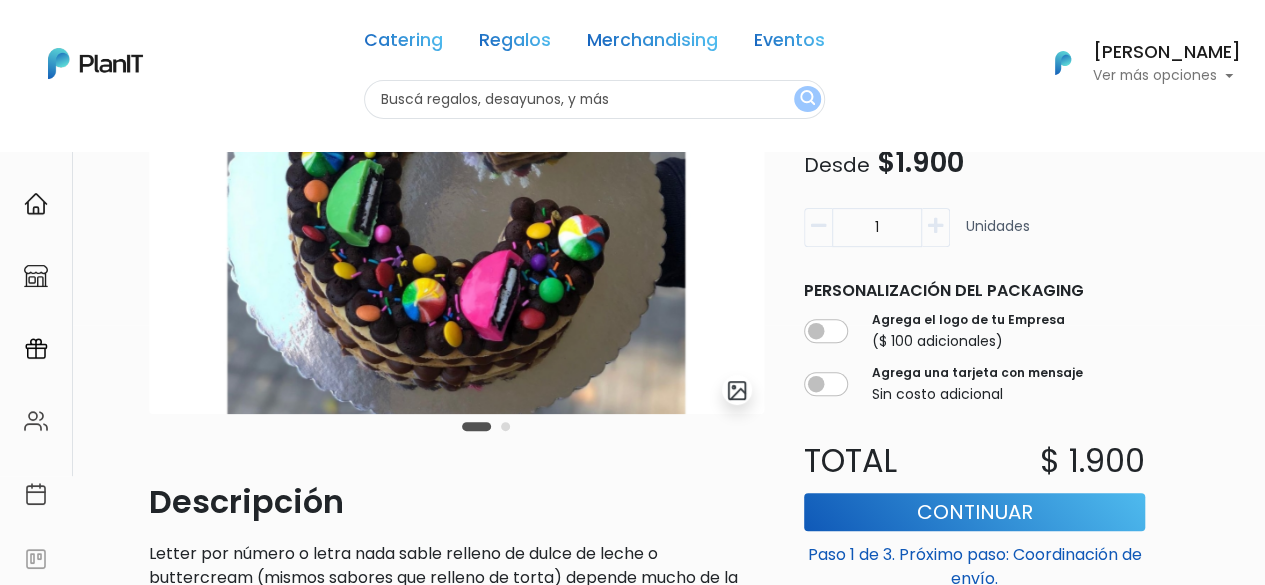 scroll, scrollTop: 460, scrollLeft: 0, axis: vertical 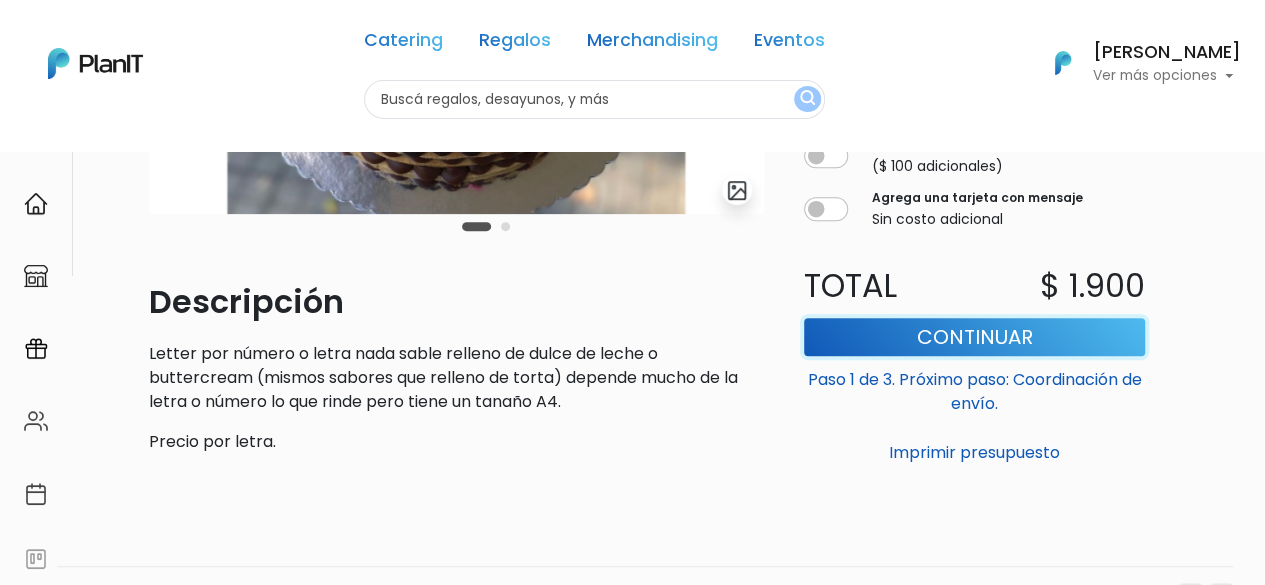 click on "Continuar" at bounding box center [974, 337] 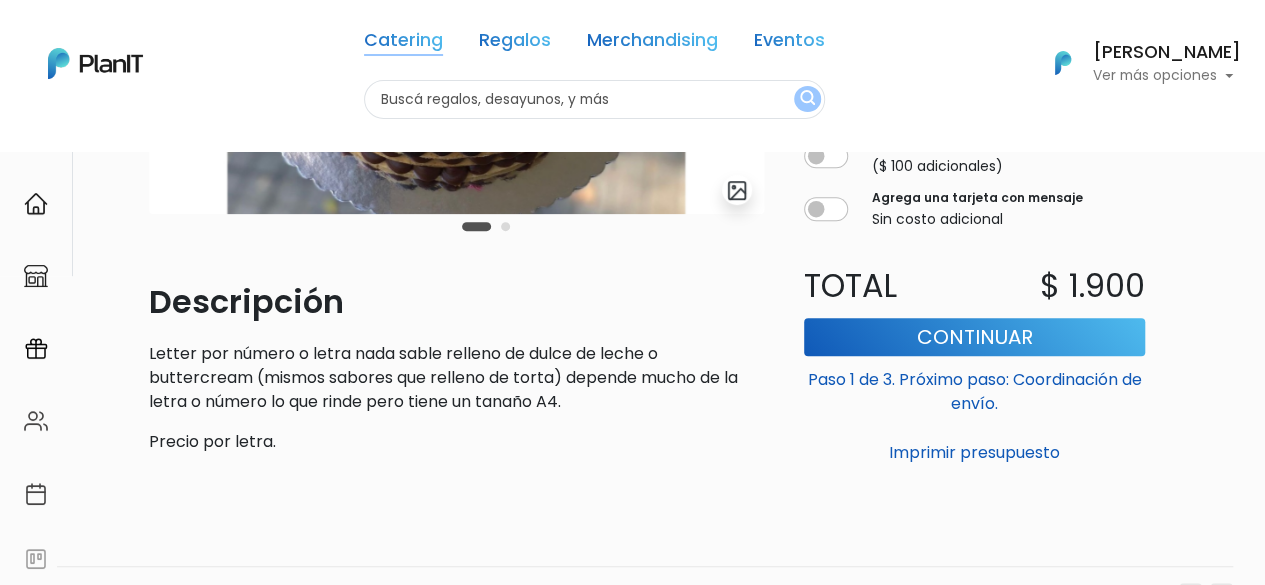 click on "Catering" at bounding box center [403, 44] 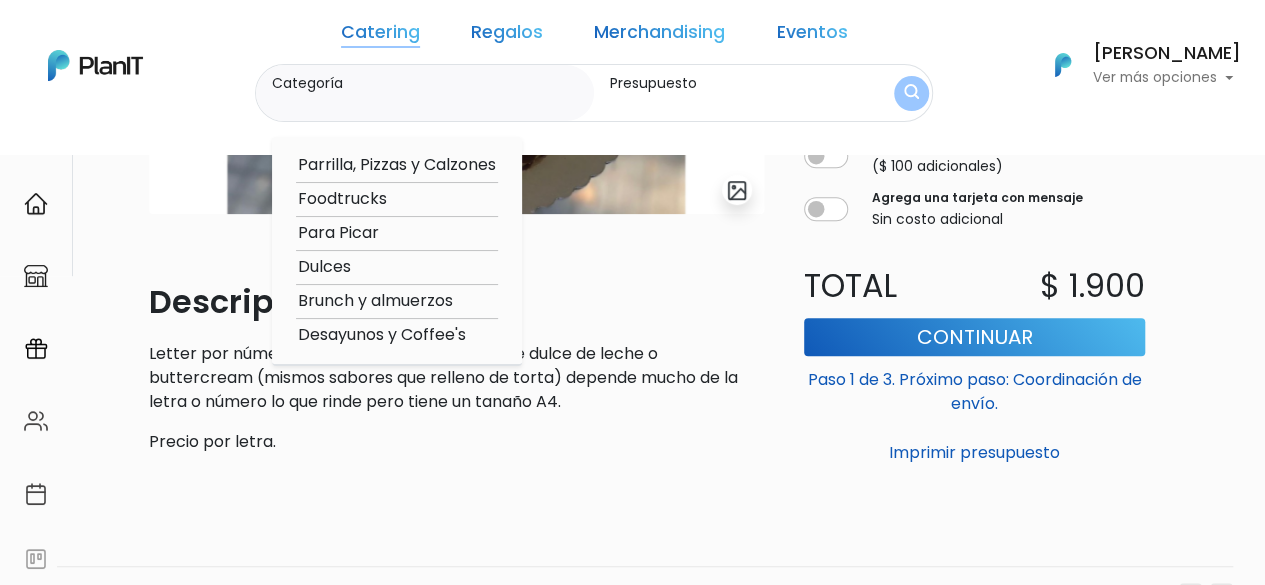 click on "Merchandising" at bounding box center [659, 36] 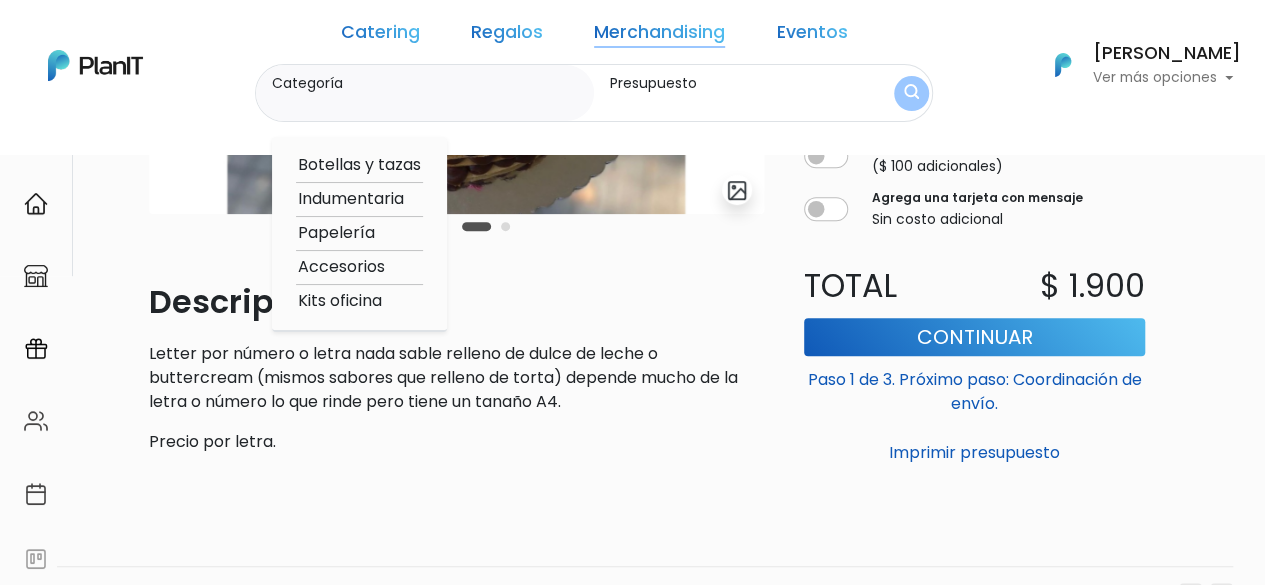 click on "Eventos" at bounding box center (811, 36) 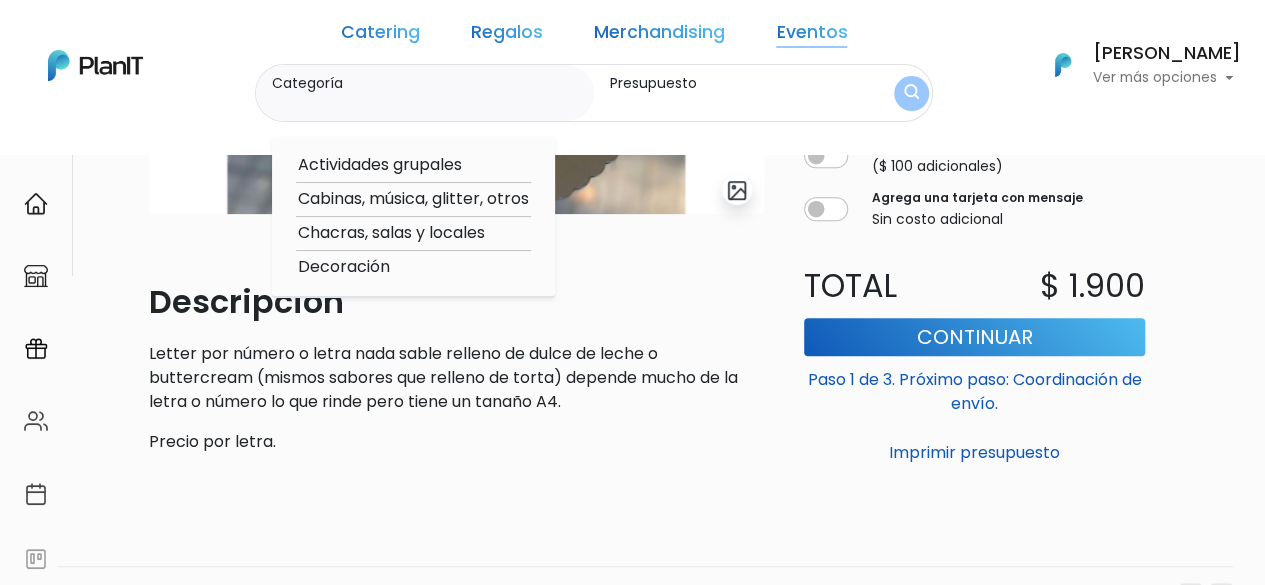 click on "Cabinas, música, glitter, otros" at bounding box center (413, 199) 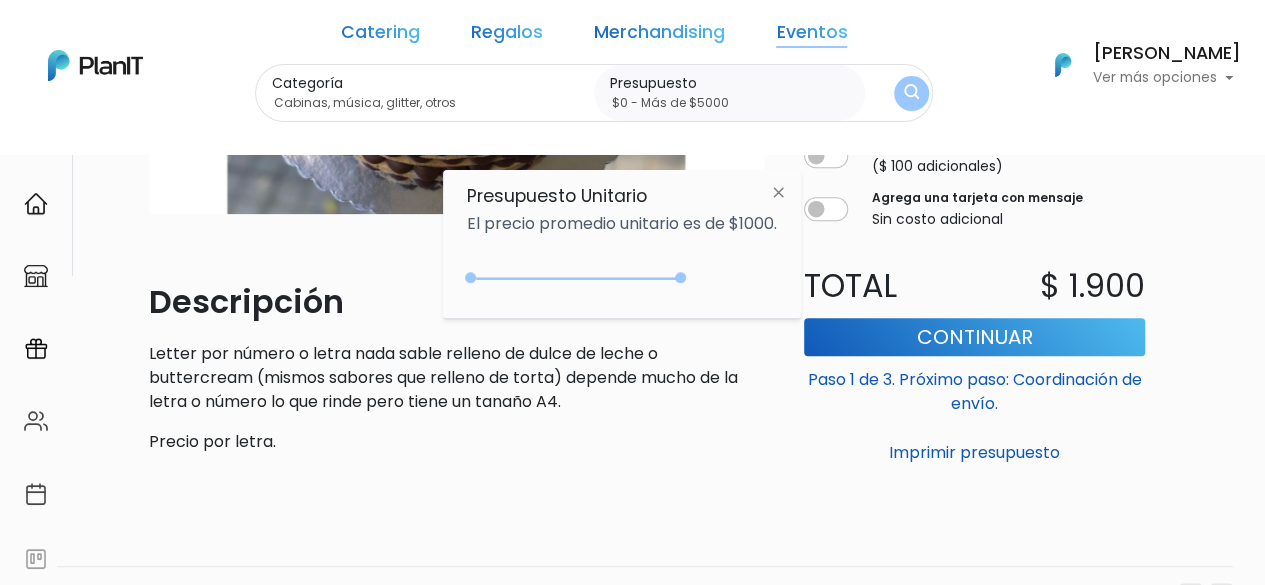 type on "$0 - Más de $5000" 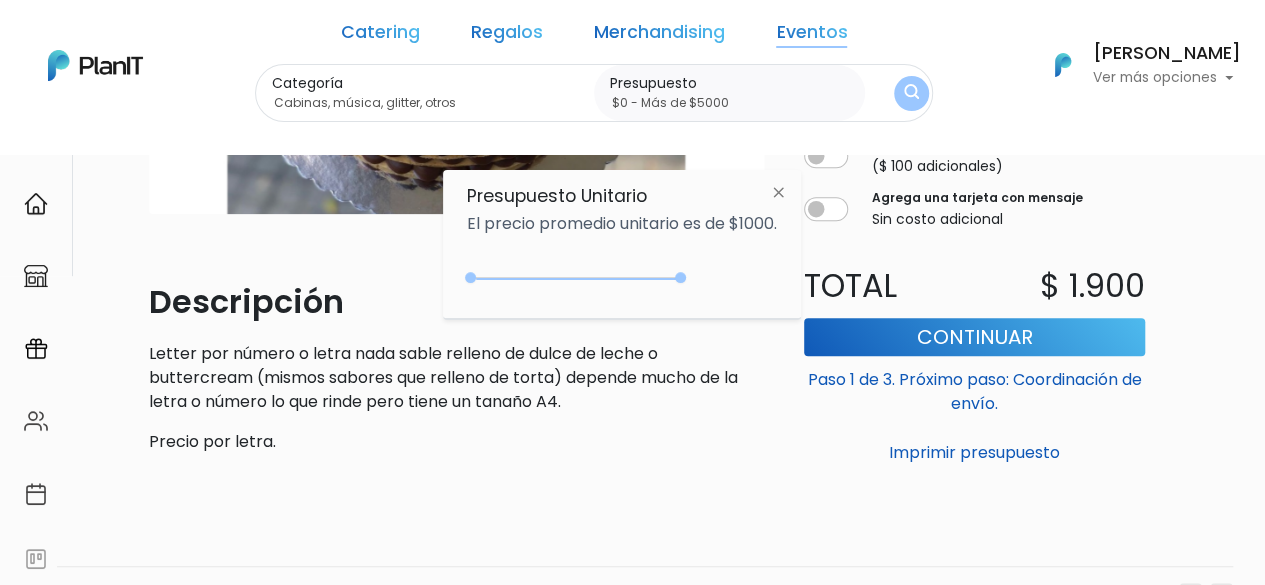 click at bounding box center [912, 93] 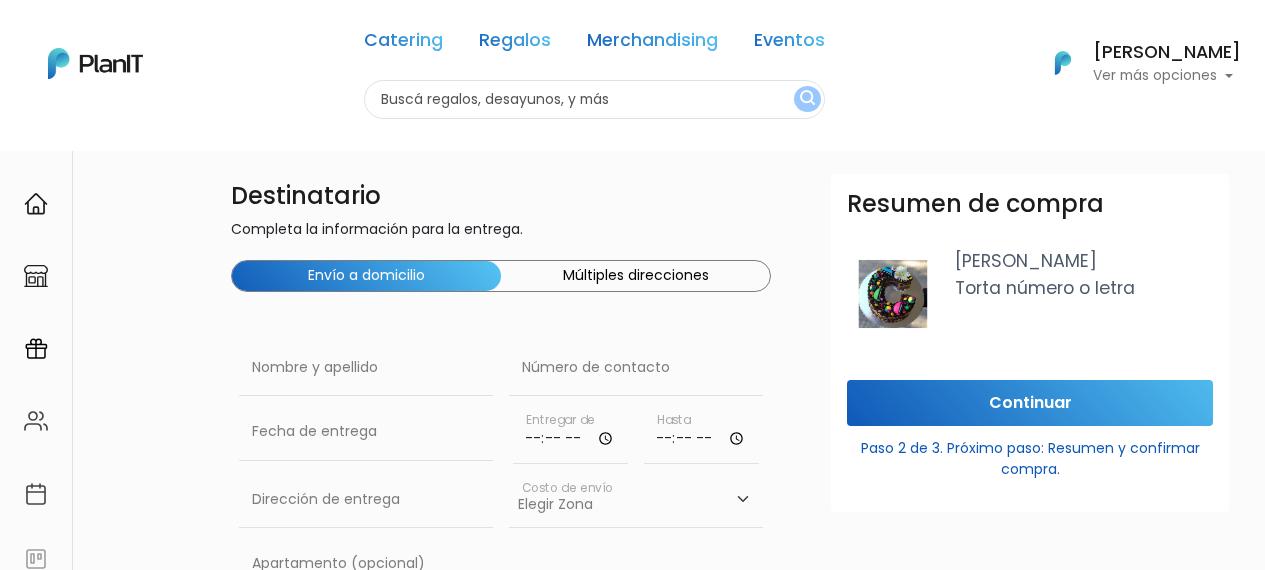 scroll, scrollTop: 0, scrollLeft: 0, axis: both 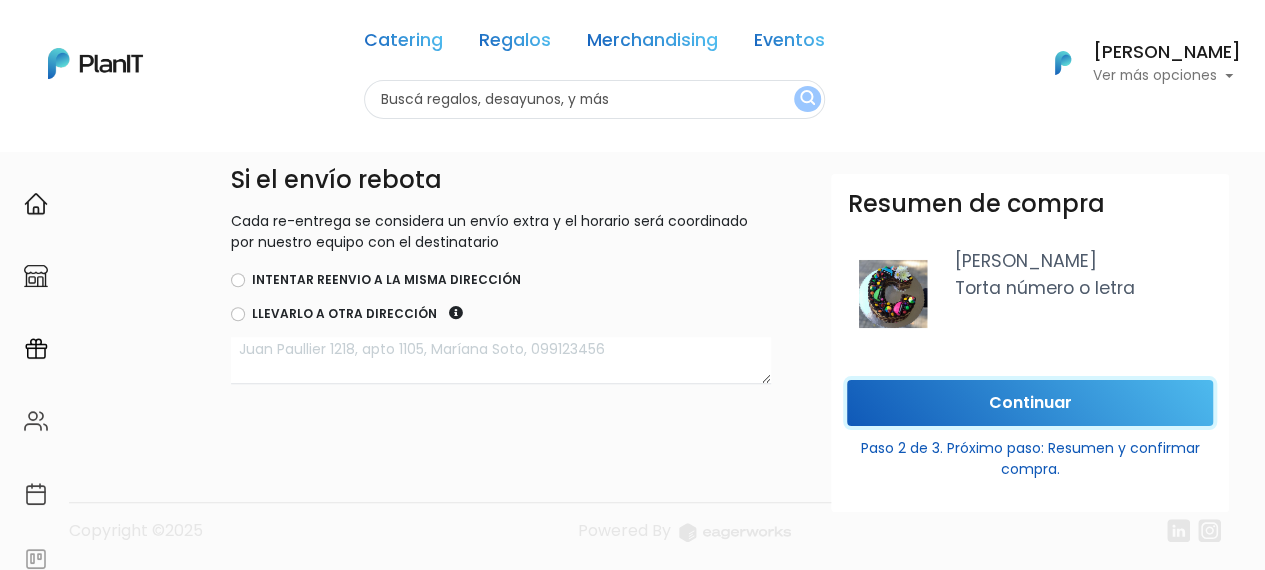 click on "Continuar" at bounding box center [1030, 403] 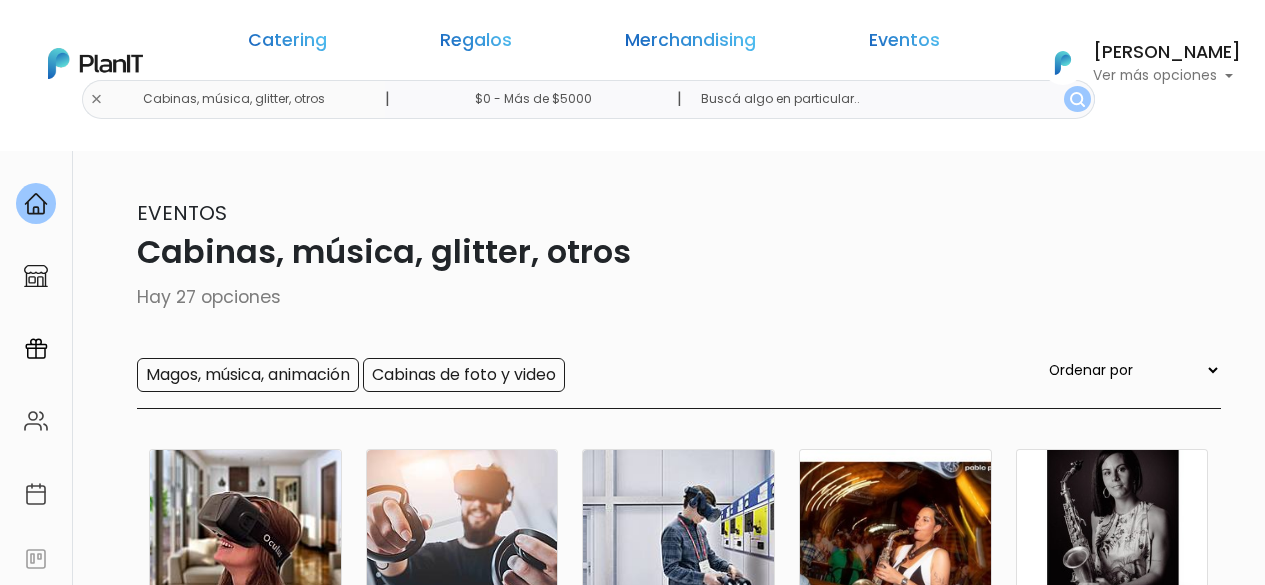 scroll, scrollTop: 0, scrollLeft: 0, axis: both 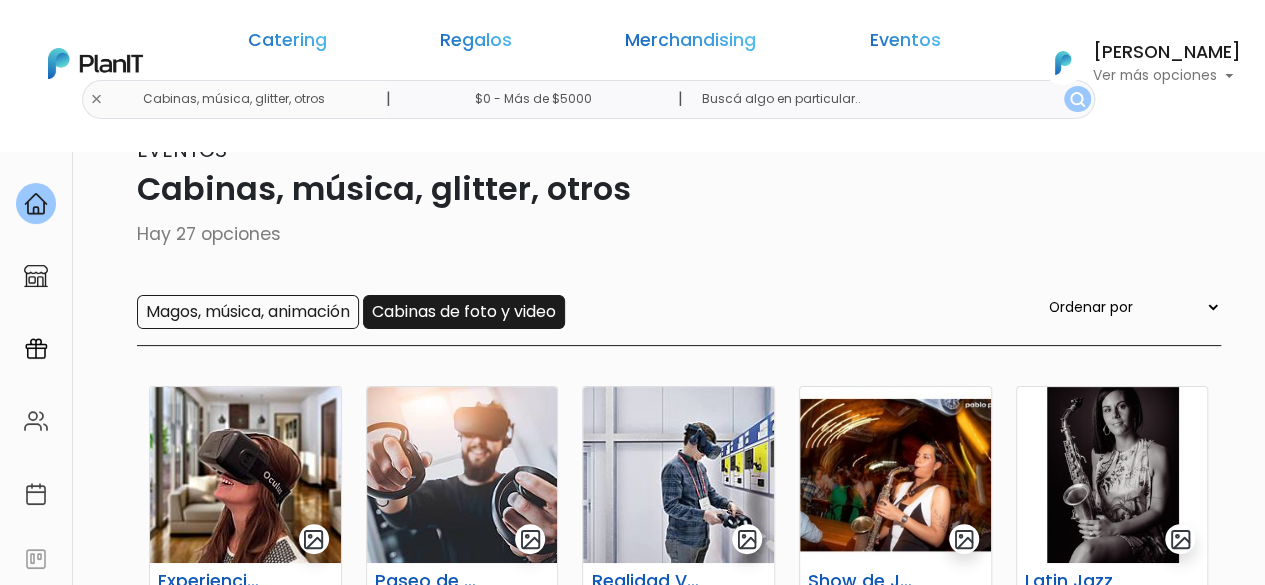 click on "Cabinas de foto y video" at bounding box center [464, 312] 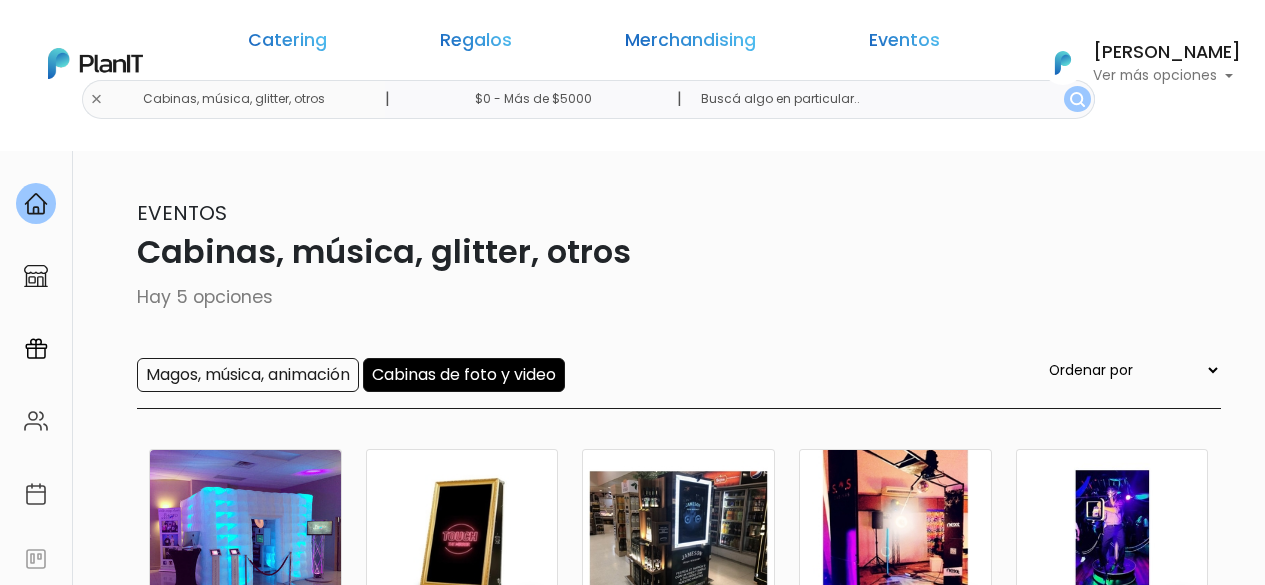 scroll, scrollTop: 0, scrollLeft: 0, axis: both 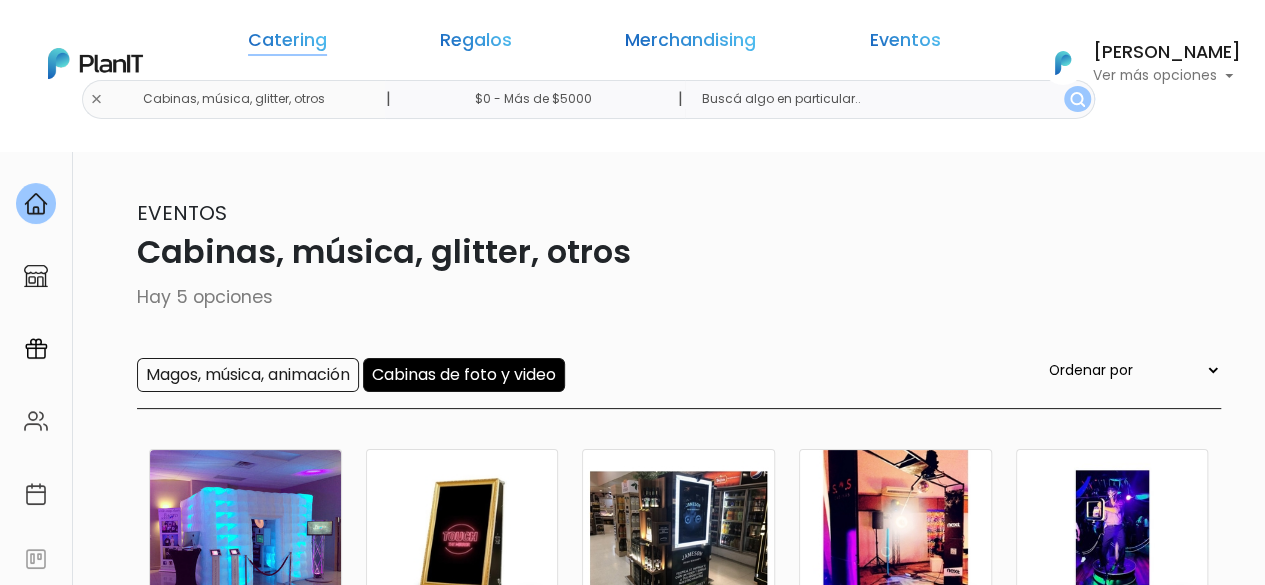 click on "Catering" at bounding box center [287, 44] 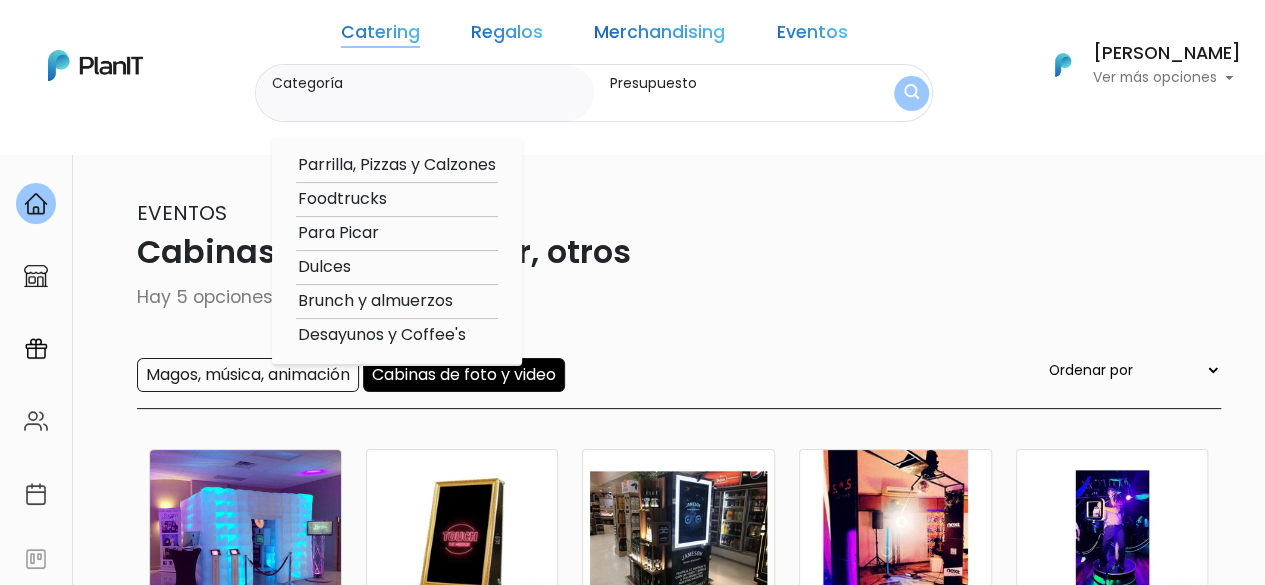 click on "Foodtrucks" at bounding box center (397, 199) 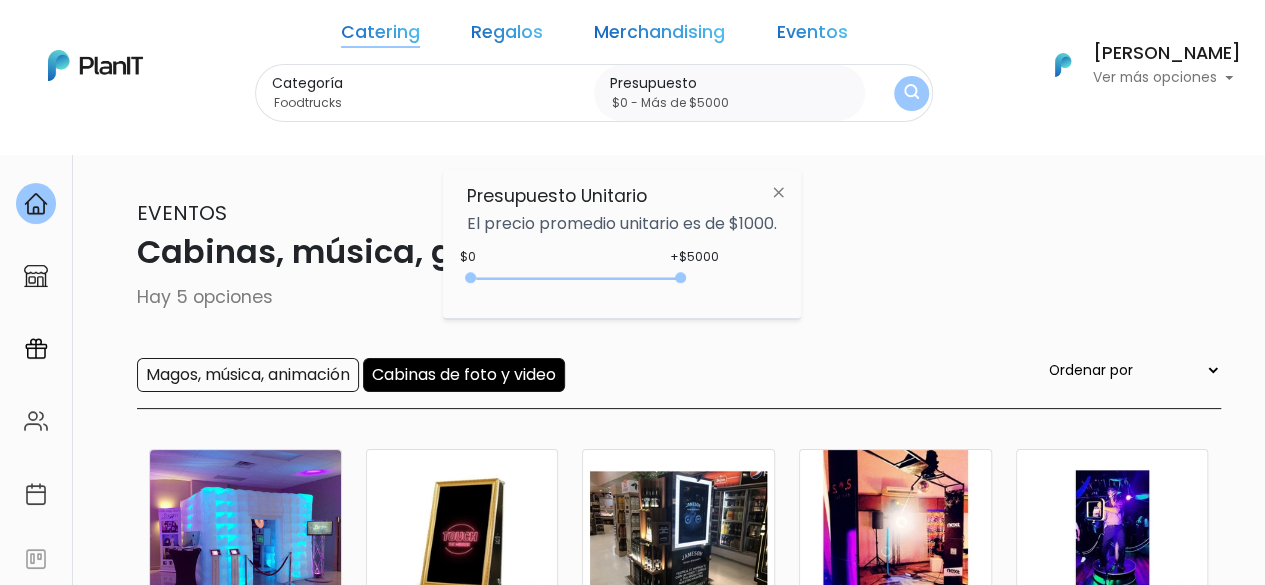 type on "$0 - Más de $5000" 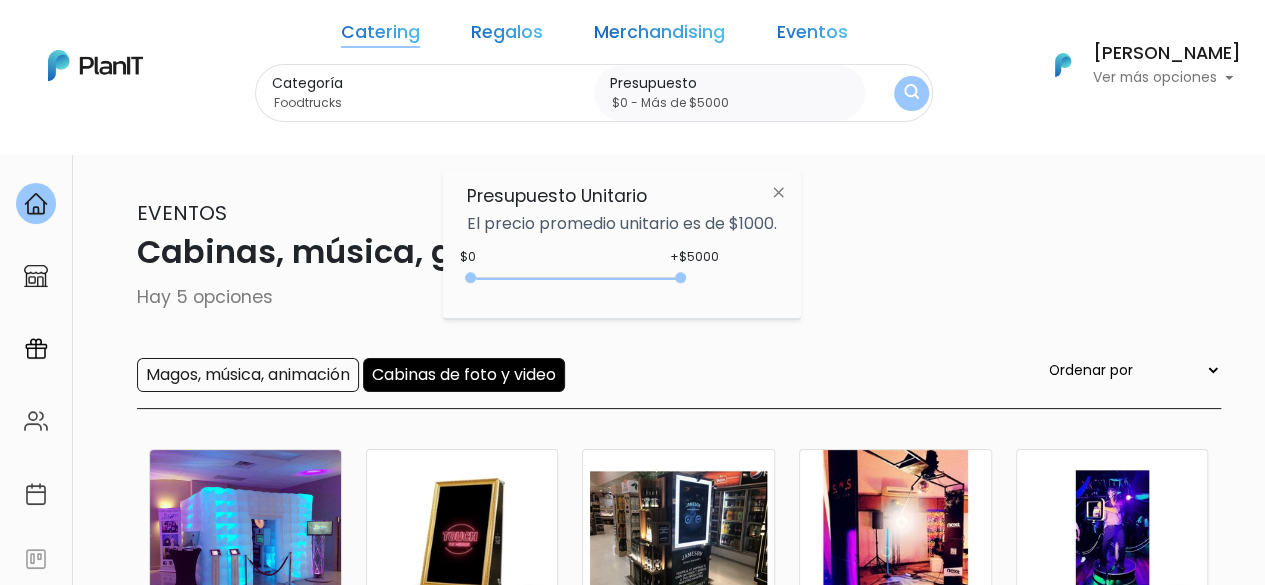 click at bounding box center [911, 93] 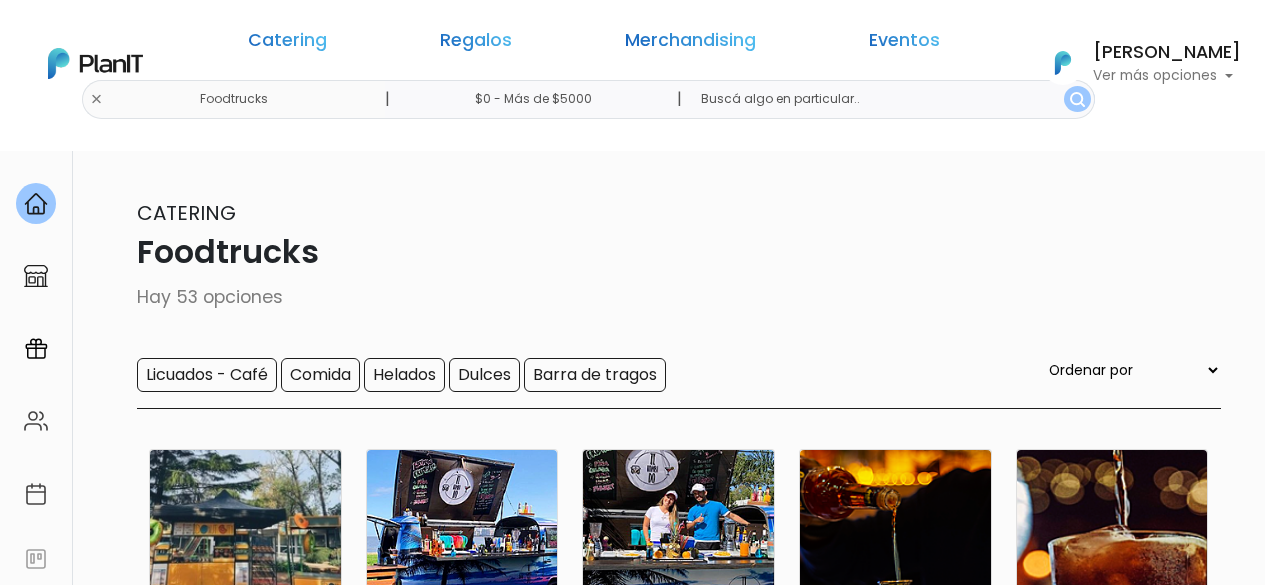 scroll, scrollTop: 0, scrollLeft: 0, axis: both 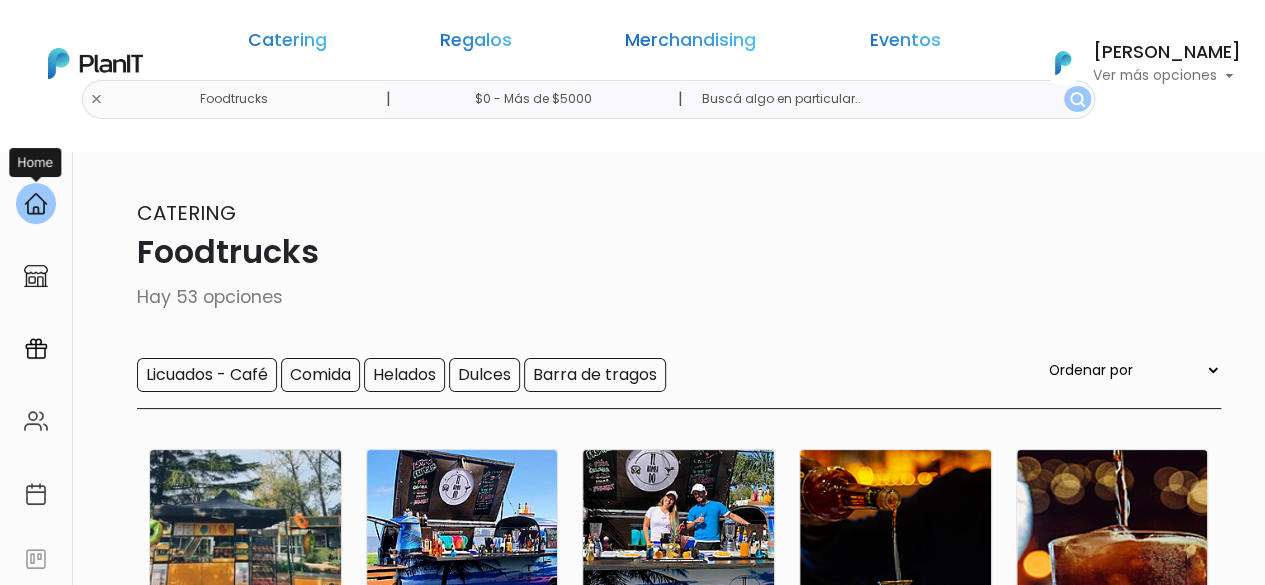 click at bounding box center [36, 204] 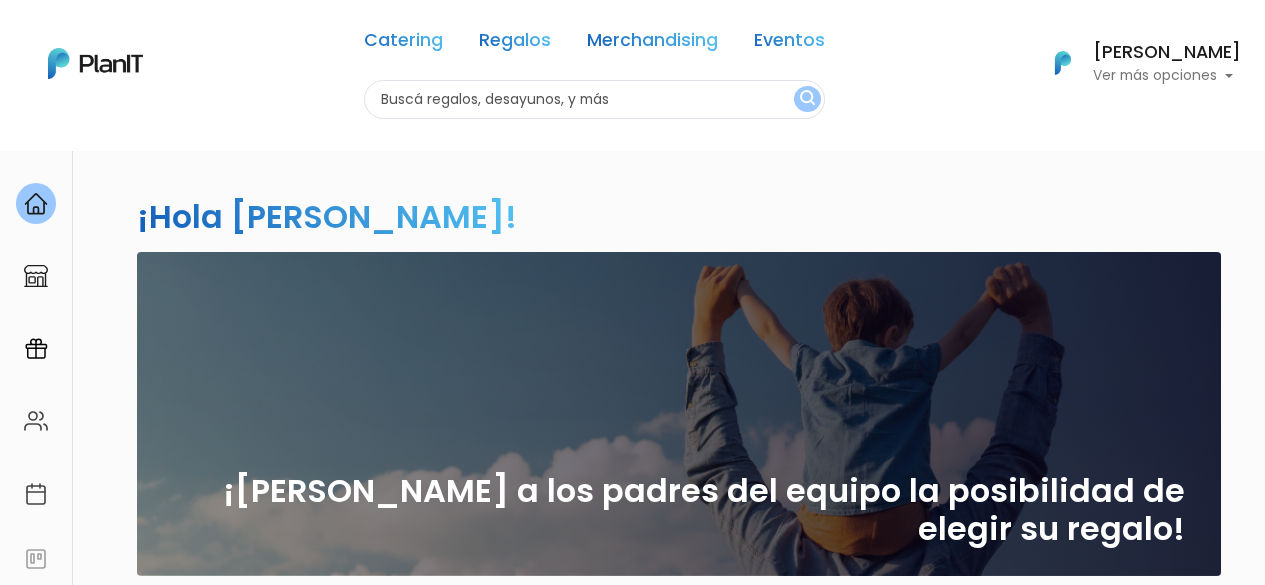 scroll, scrollTop: 0, scrollLeft: 0, axis: both 